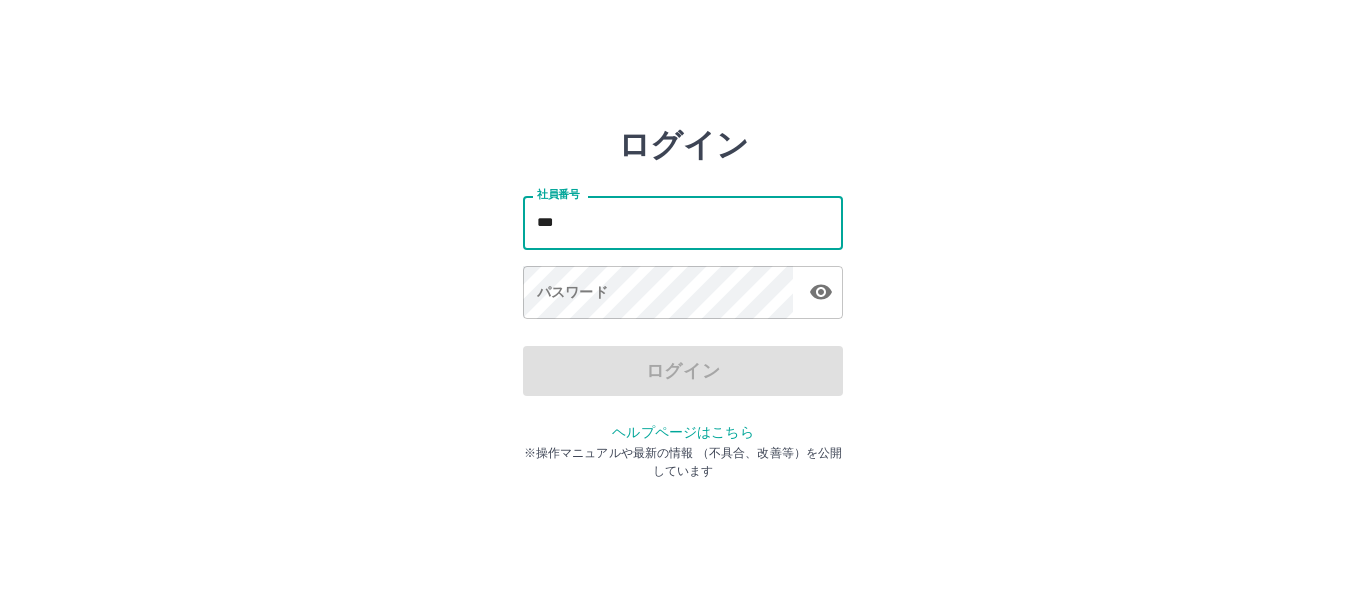 scroll, scrollTop: 0, scrollLeft: 0, axis: both 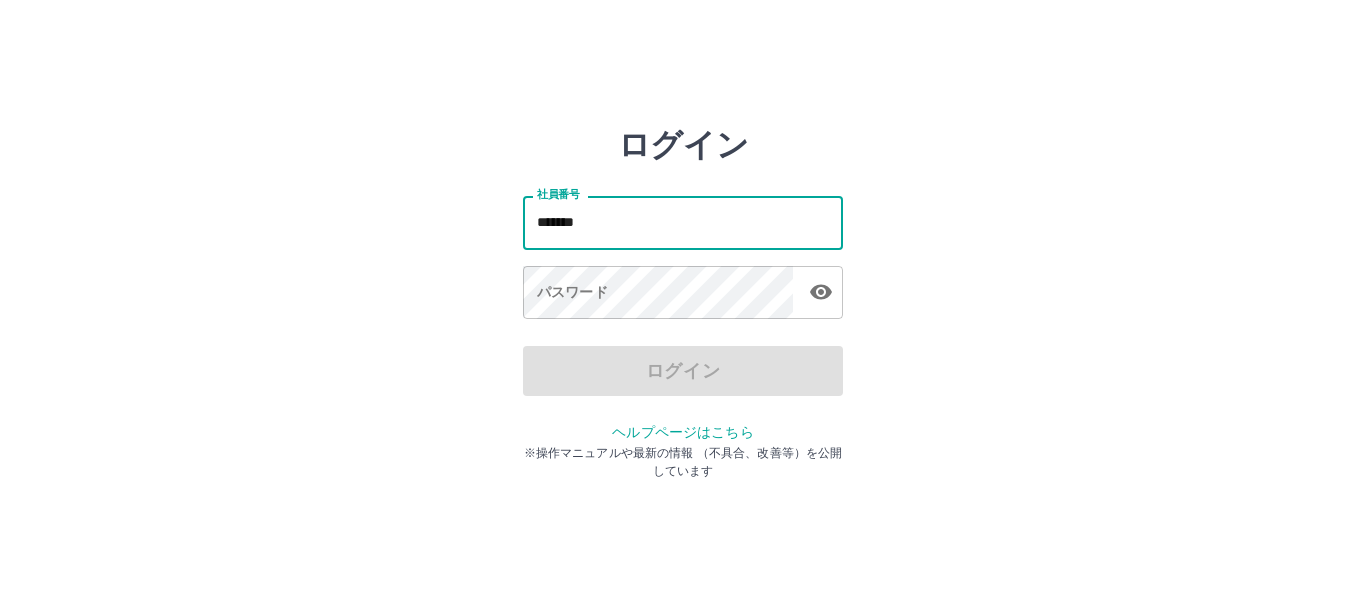 type on "*******" 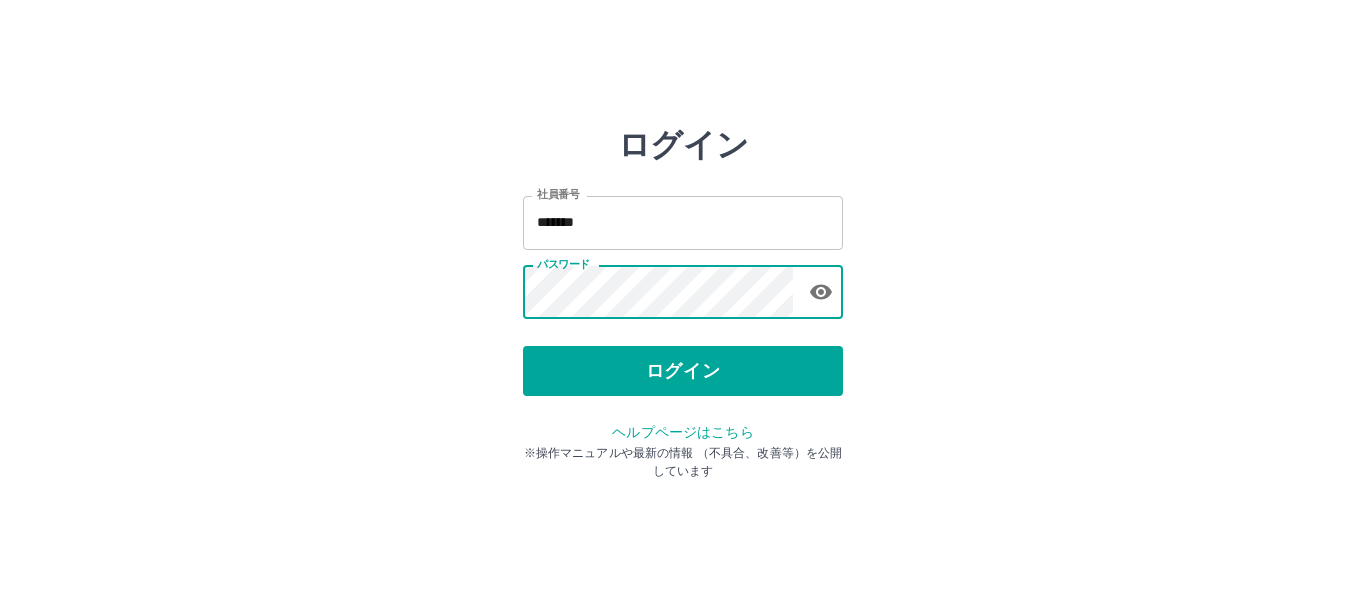 type 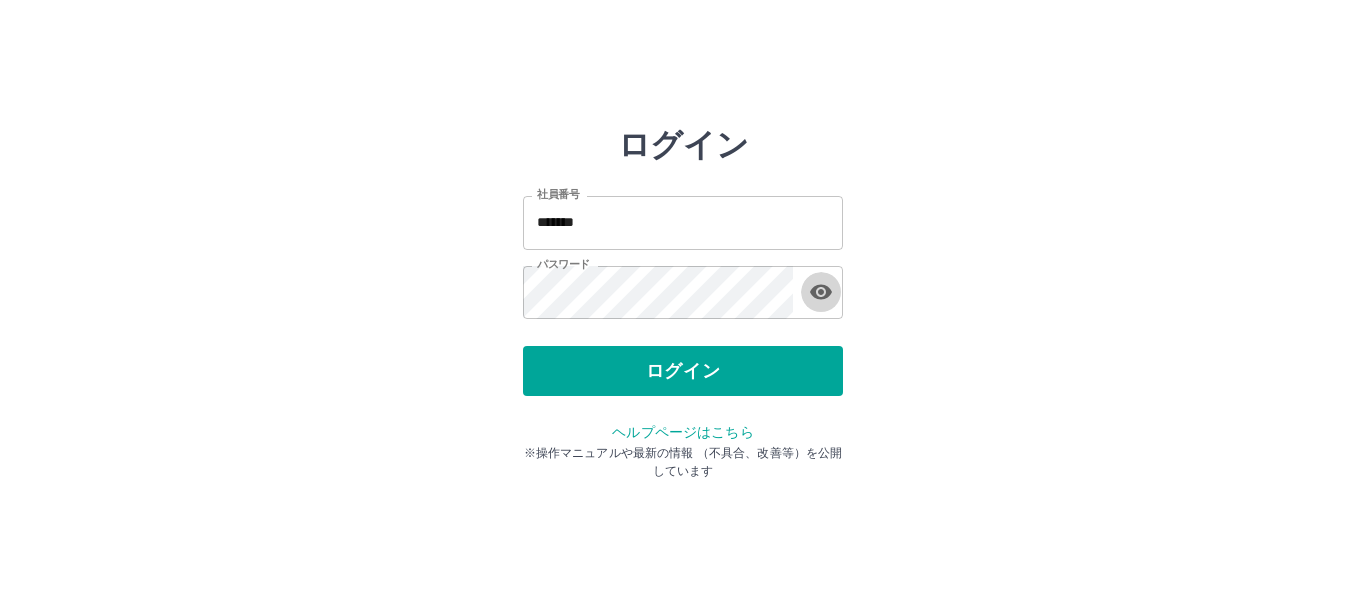 type 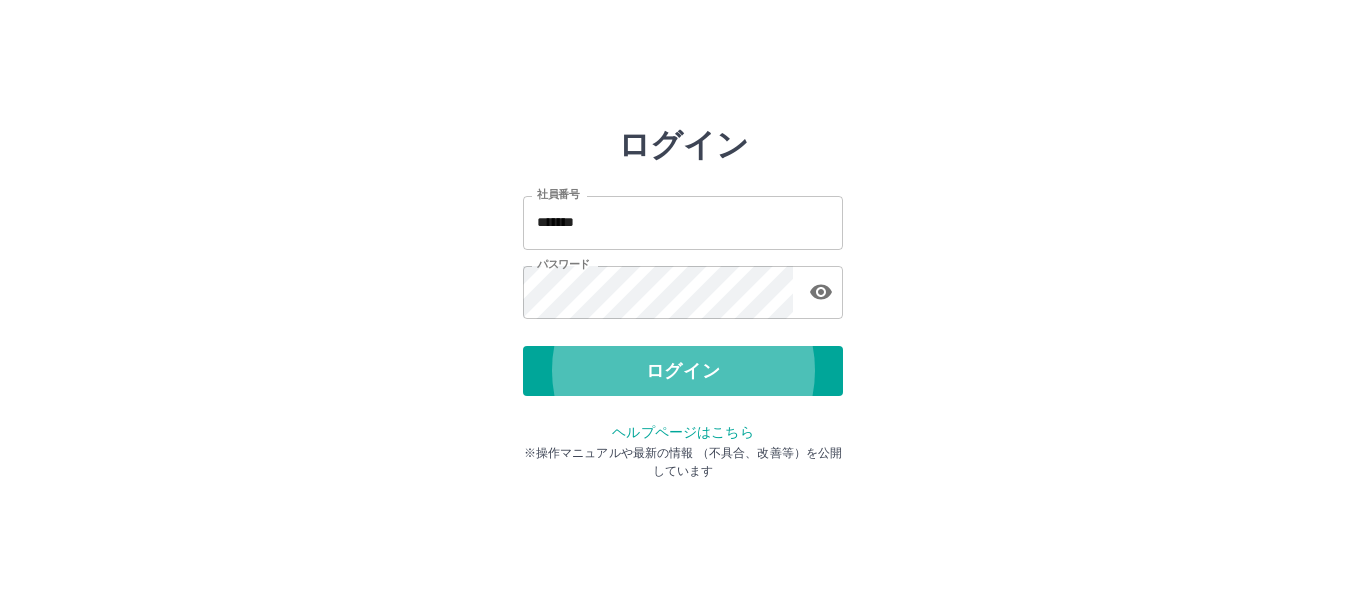 click on "ログイン" at bounding box center [683, 371] 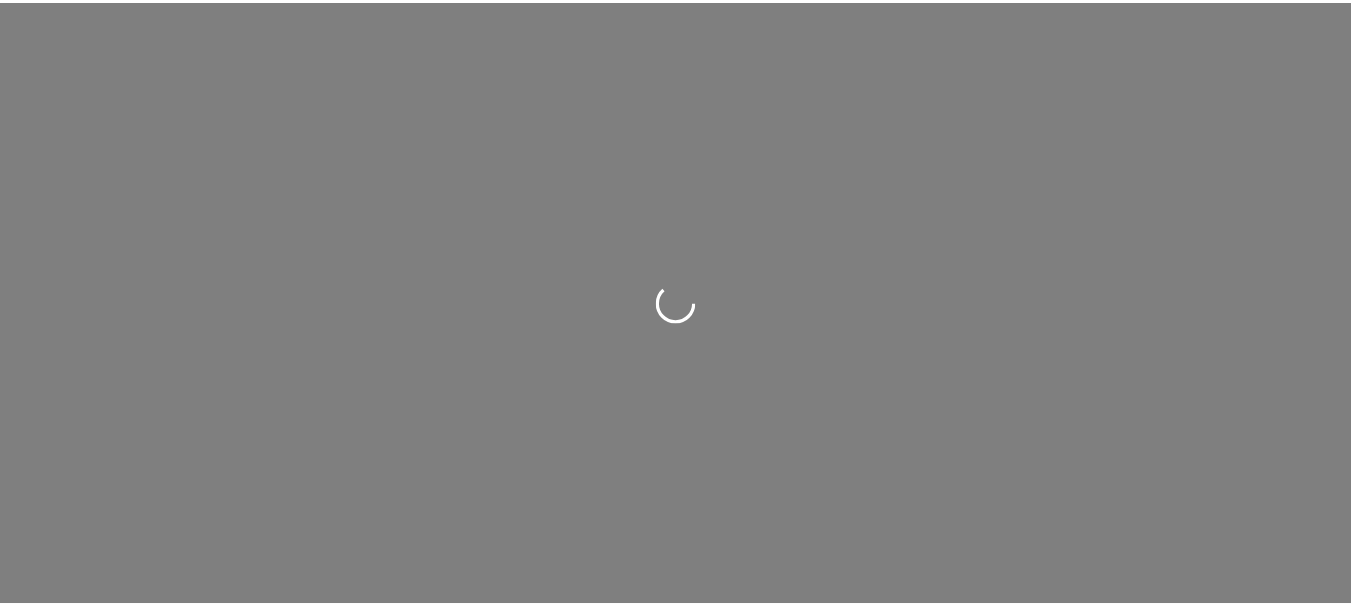 scroll, scrollTop: 0, scrollLeft: 0, axis: both 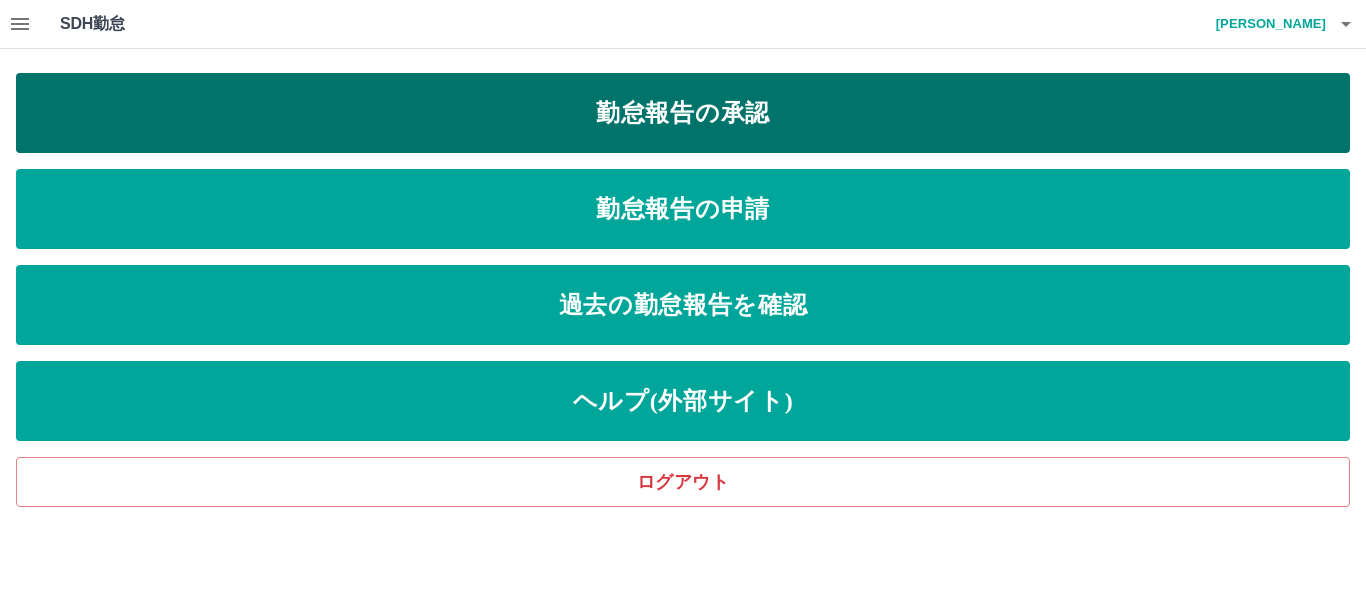 click on "勤怠報告の承認" at bounding box center [683, 113] 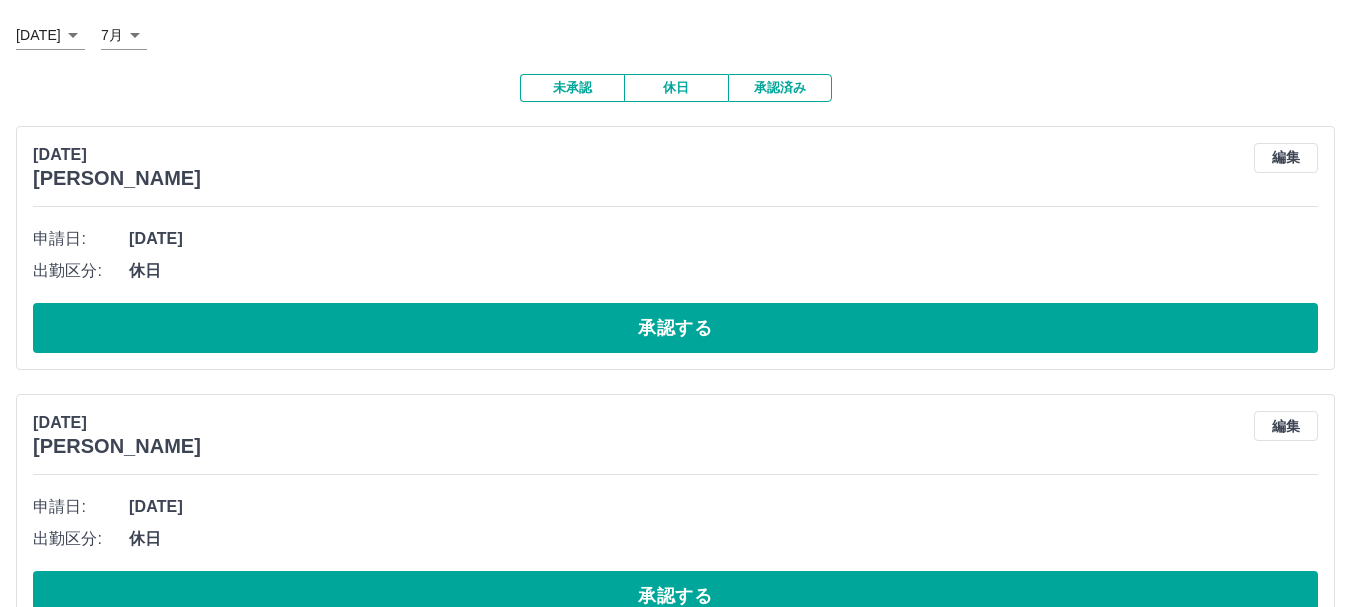 scroll, scrollTop: 200, scrollLeft: 0, axis: vertical 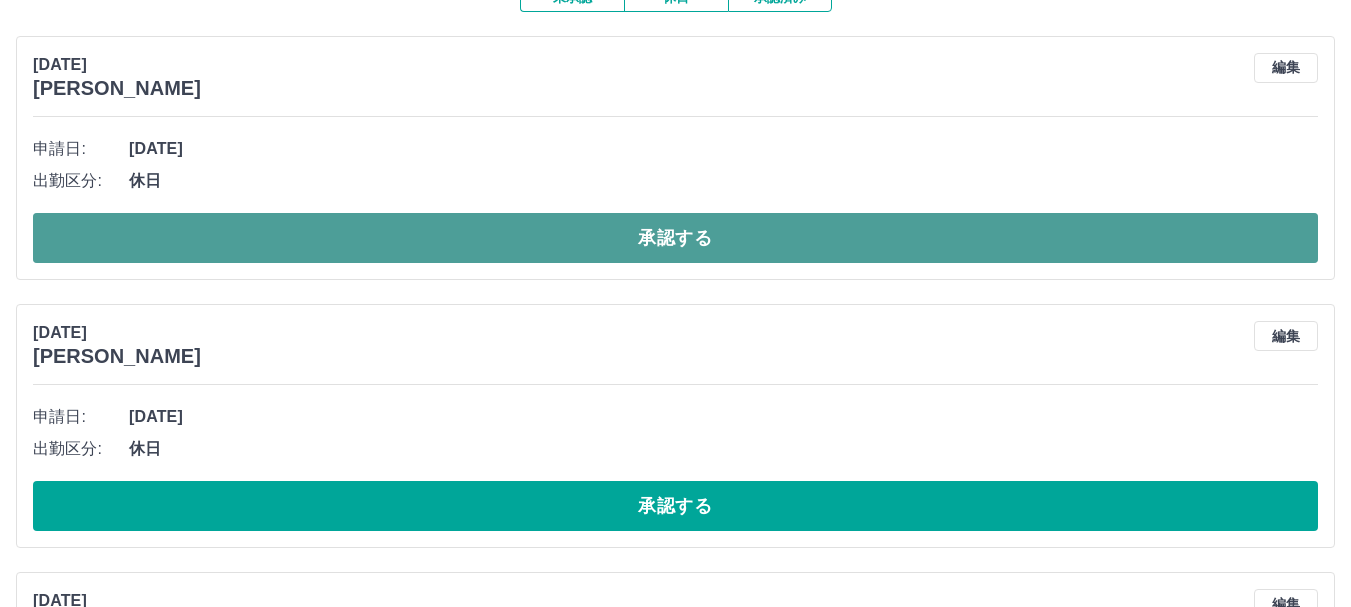 click on "承認する" at bounding box center (675, 238) 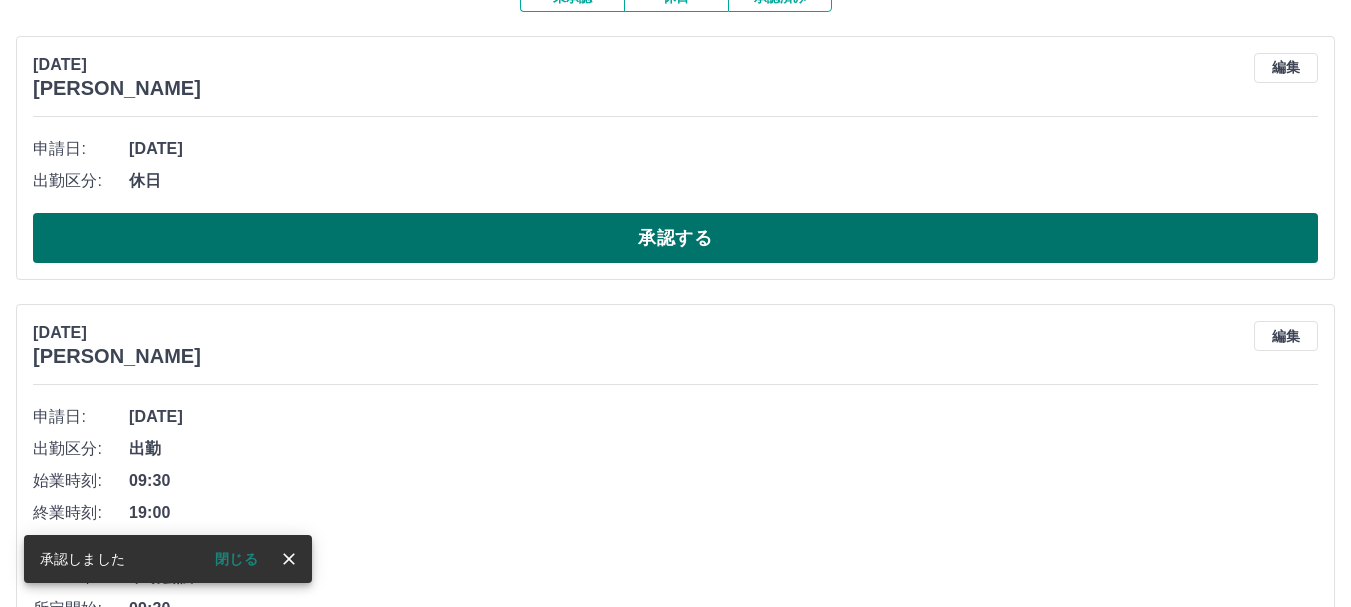 click on "承認する" at bounding box center (675, 238) 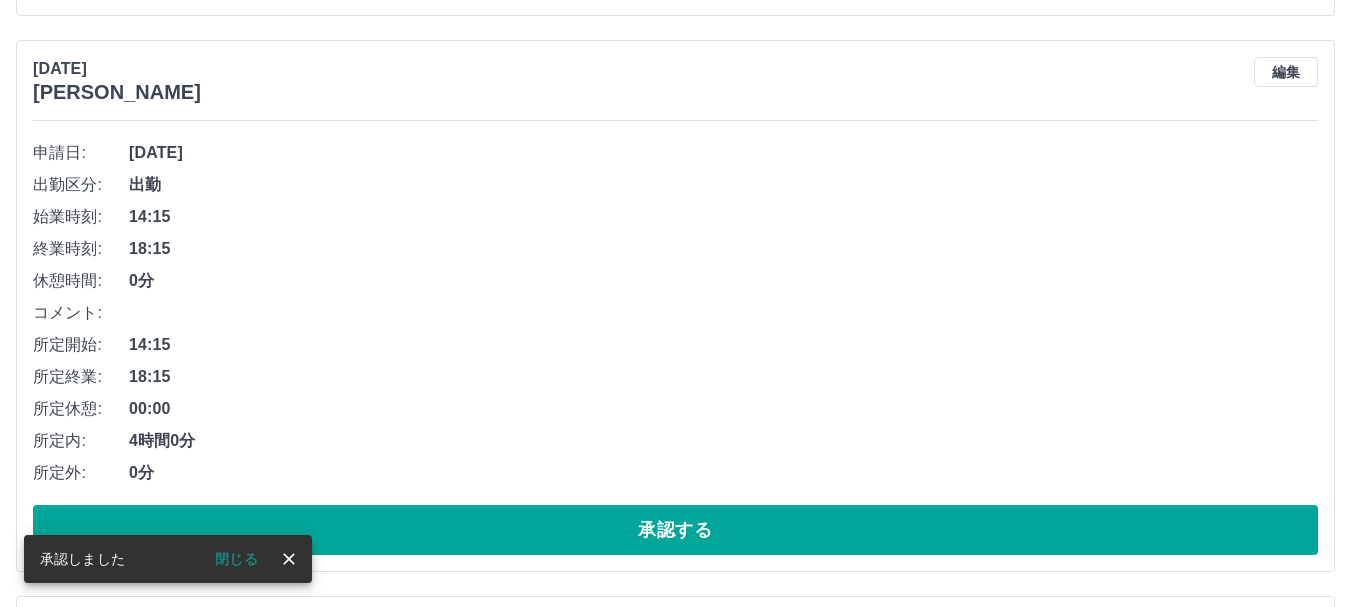 scroll, scrollTop: 800, scrollLeft: 0, axis: vertical 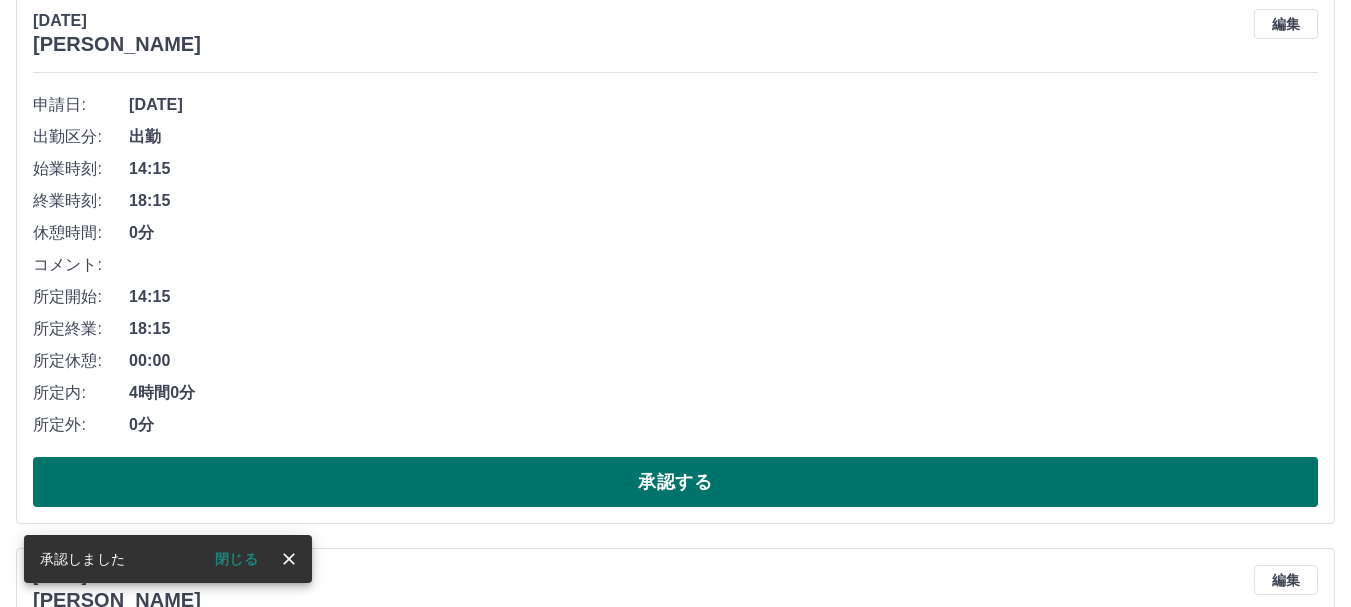 click on "承認する" at bounding box center [675, 482] 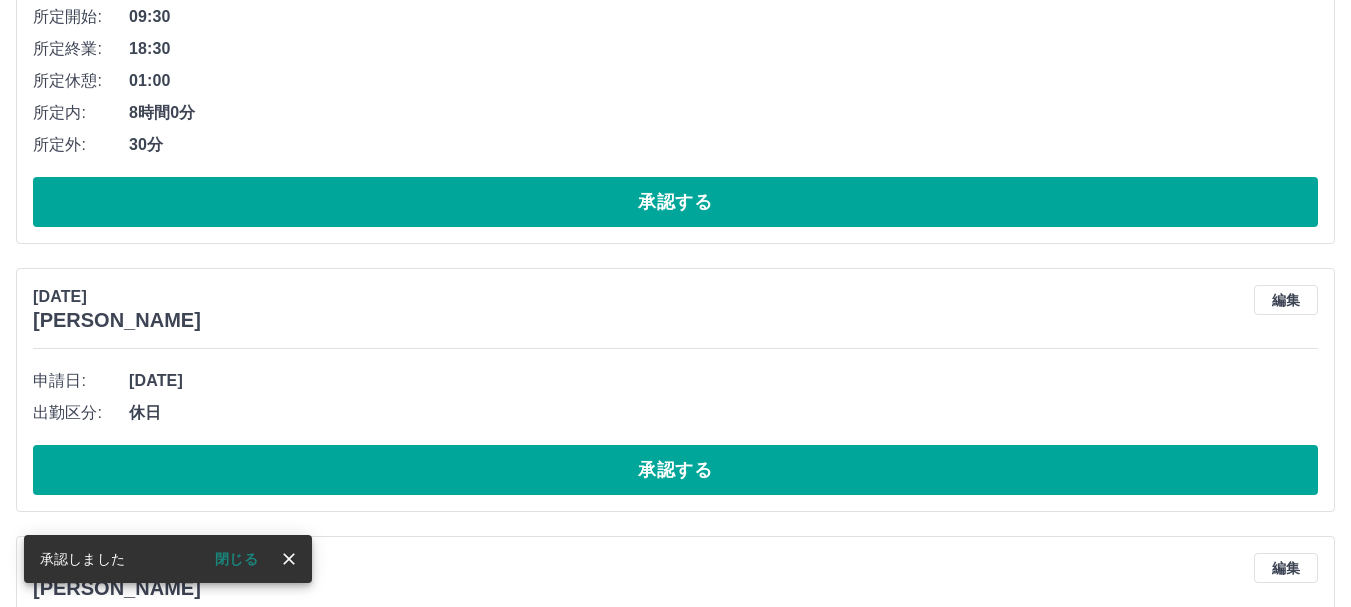 scroll, scrollTop: 544, scrollLeft: 0, axis: vertical 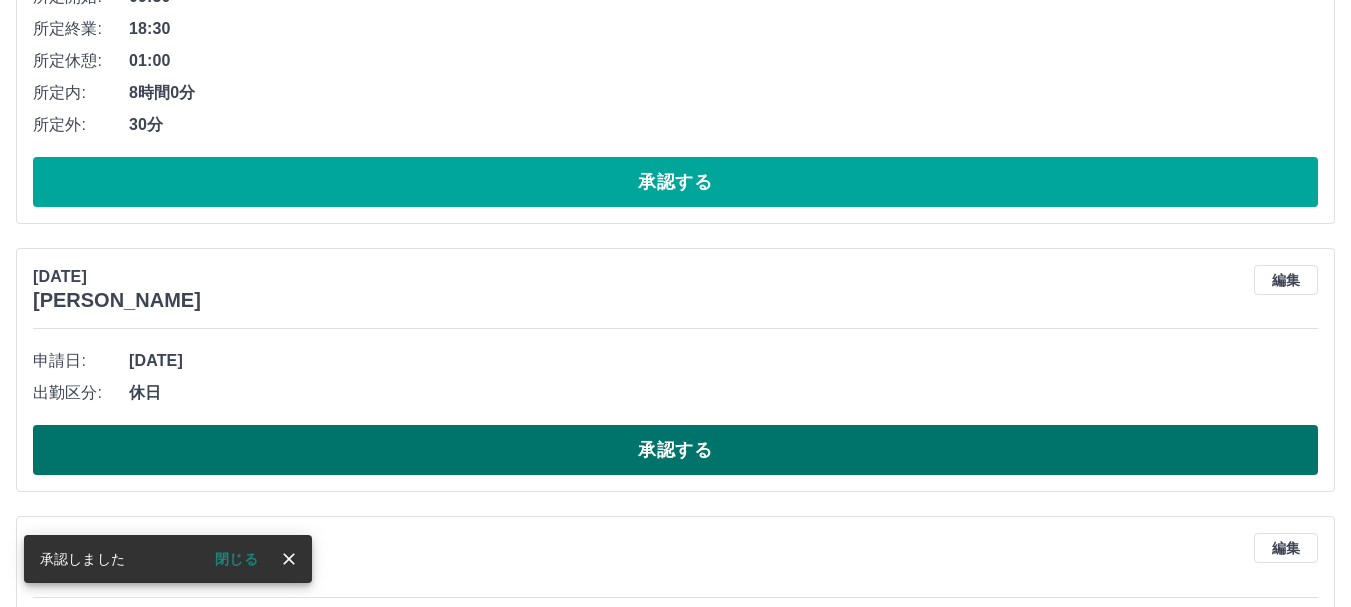 click on "承認する" at bounding box center [675, 450] 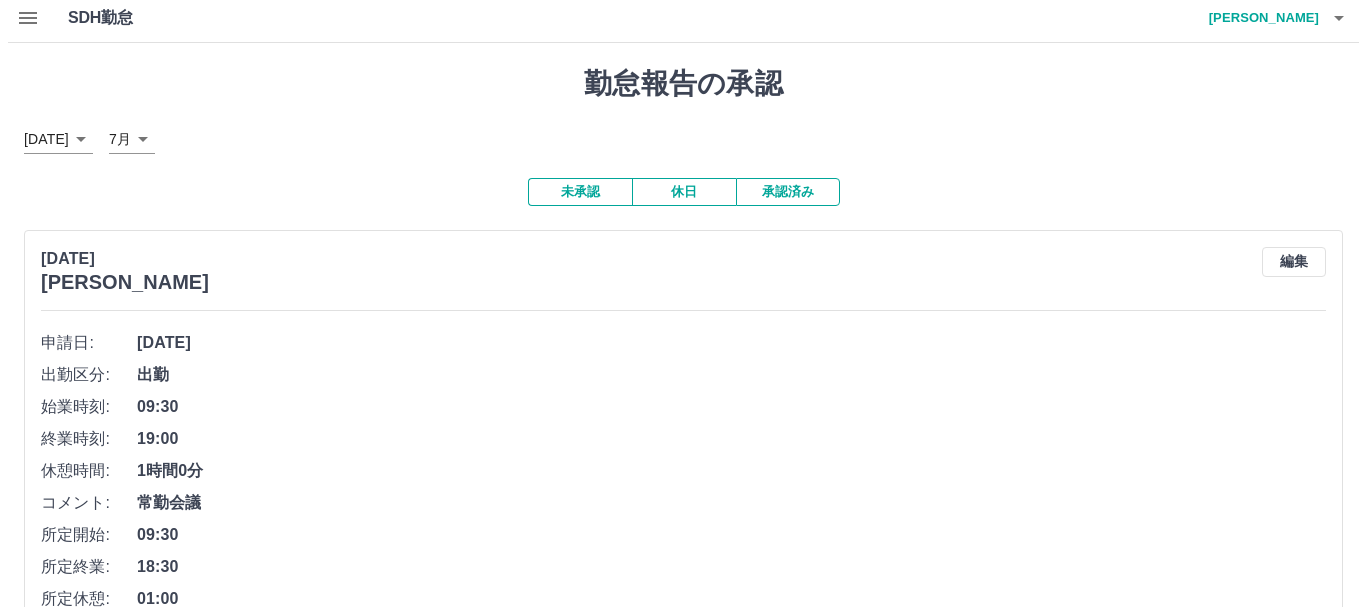 scroll, scrollTop: 0, scrollLeft: 0, axis: both 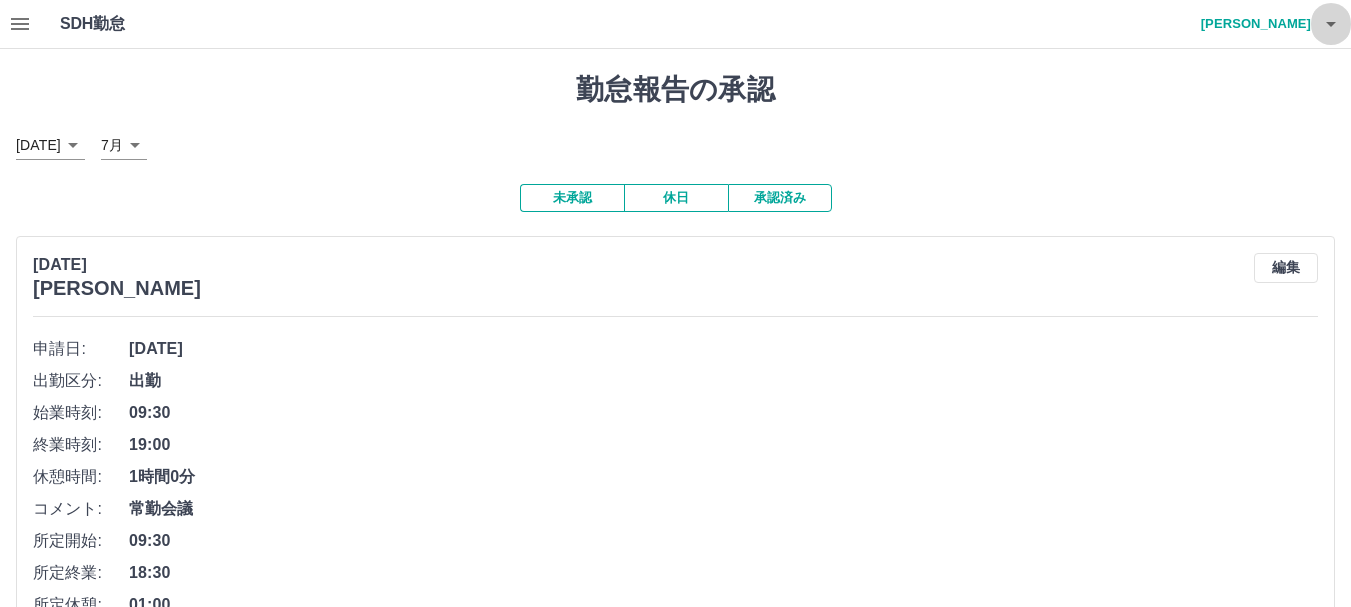 click at bounding box center [1331, 24] 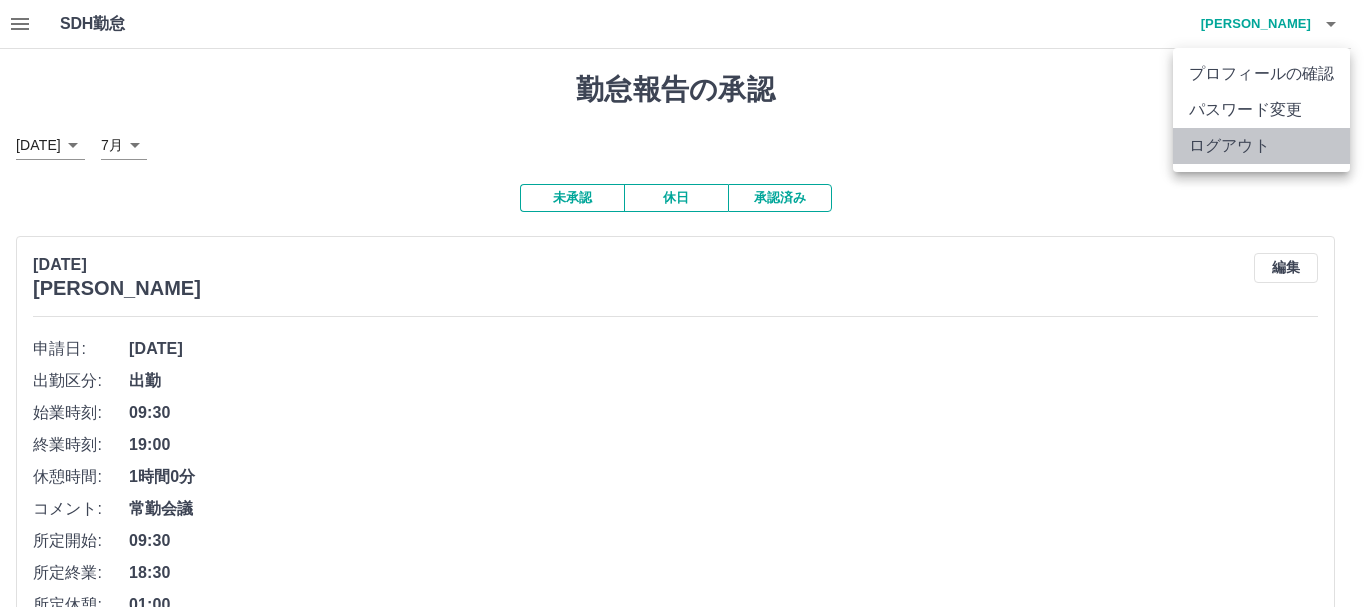 click on "ログアウト" at bounding box center [1261, 146] 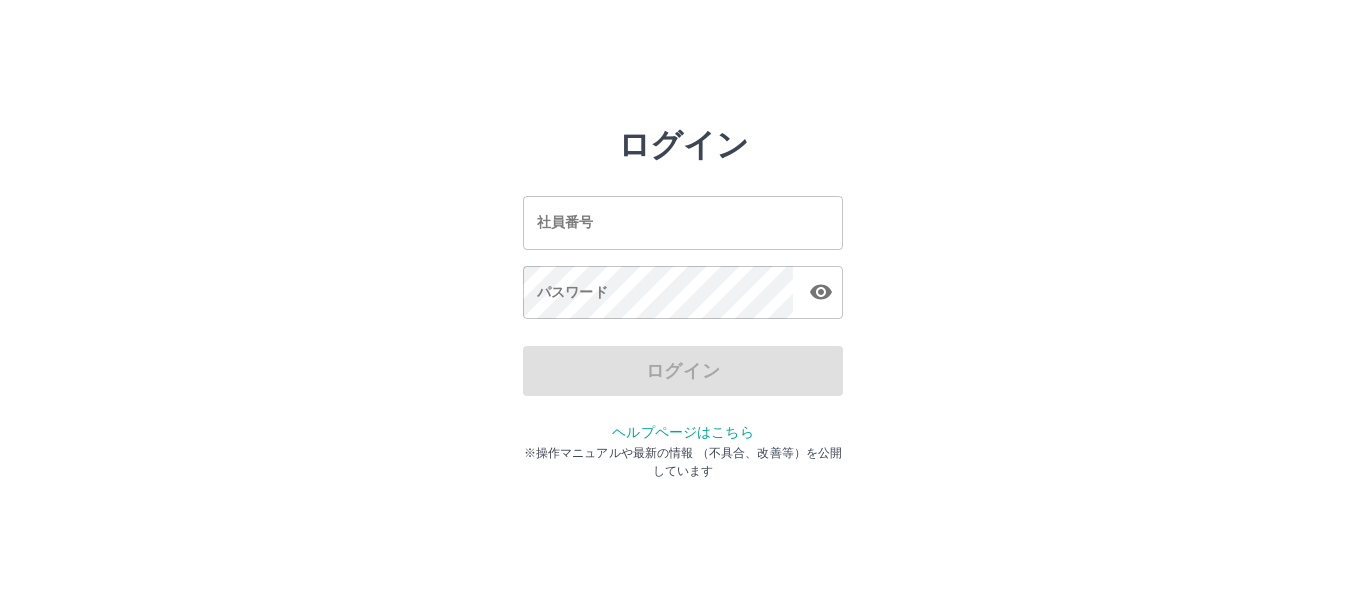 scroll, scrollTop: 0, scrollLeft: 0, axis: both 